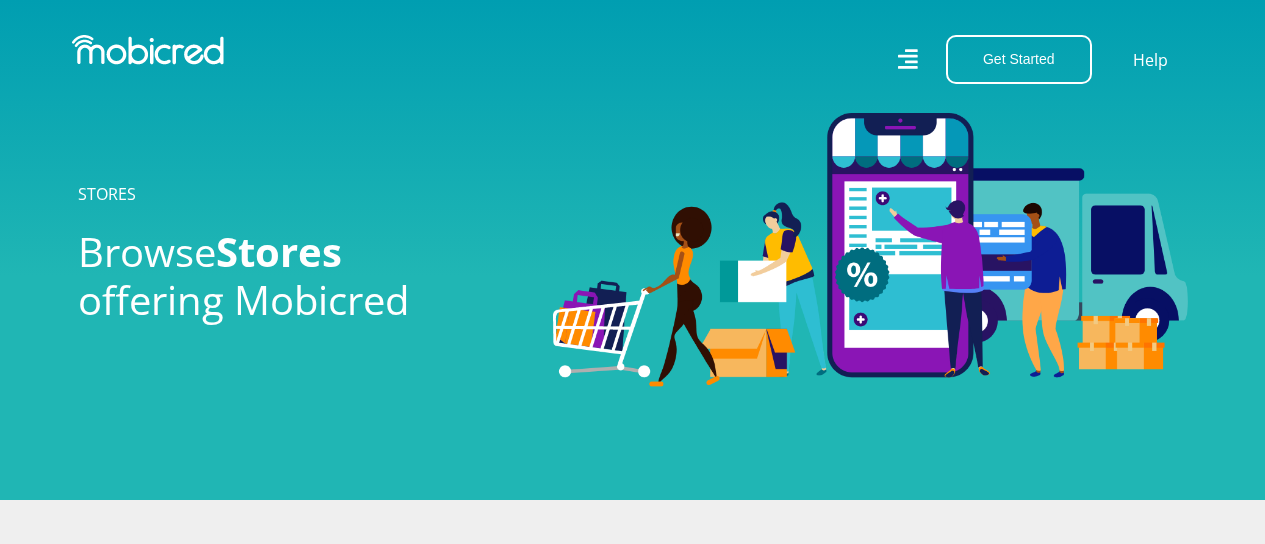 scroll, scrollTop: 0, scrollLeft: 0, axis: both 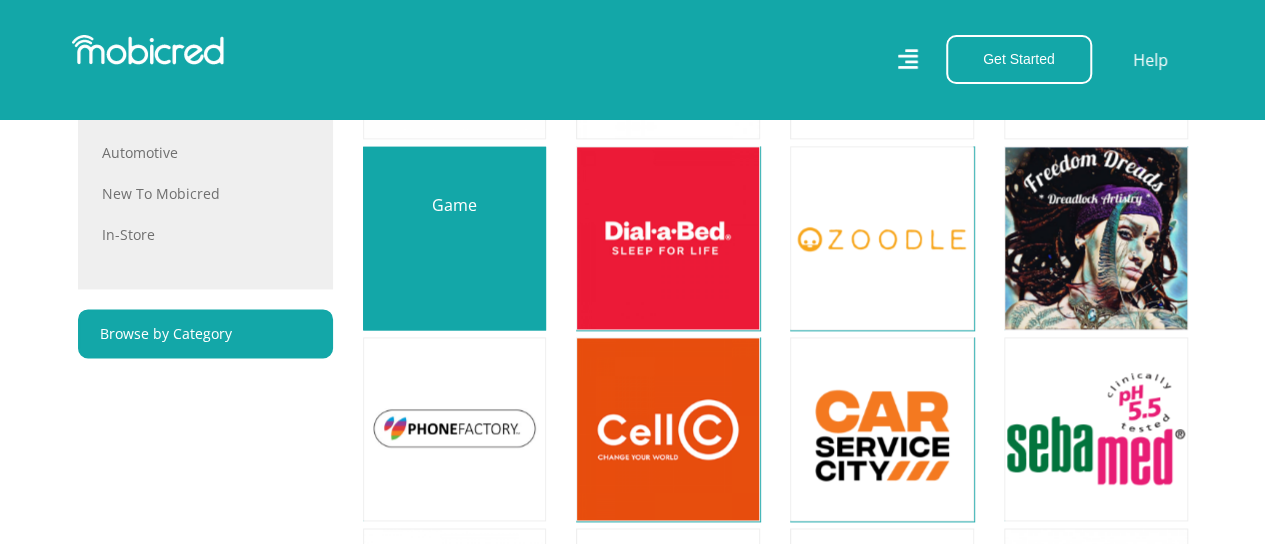 click at bounding box center (455, 238) 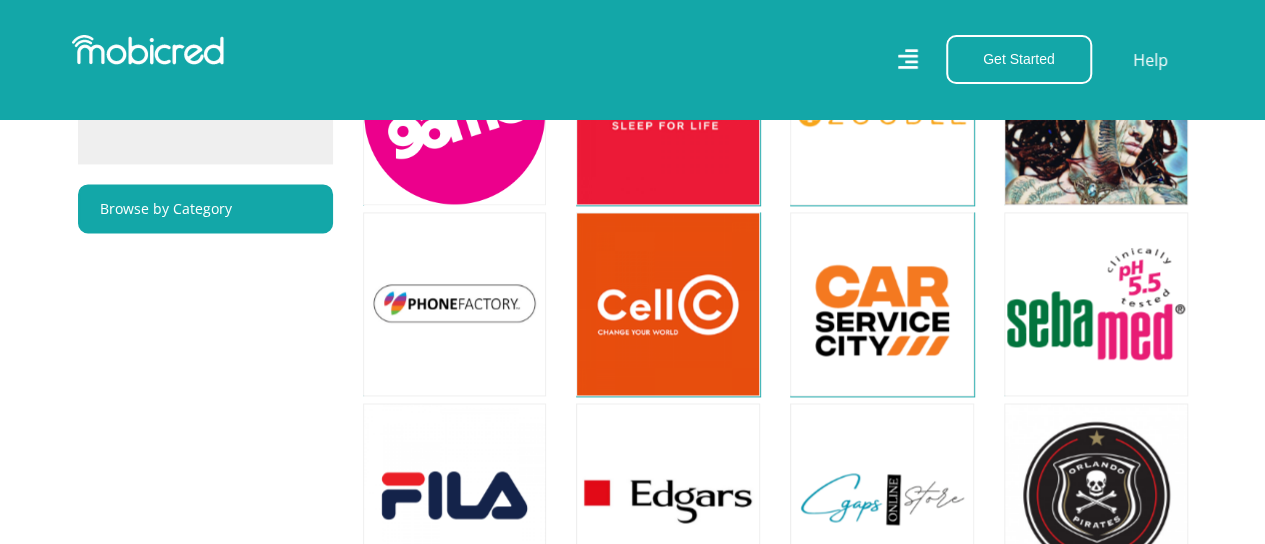 scroll, scrollTop: 1477, scrollLeft: 0, axis: vertical 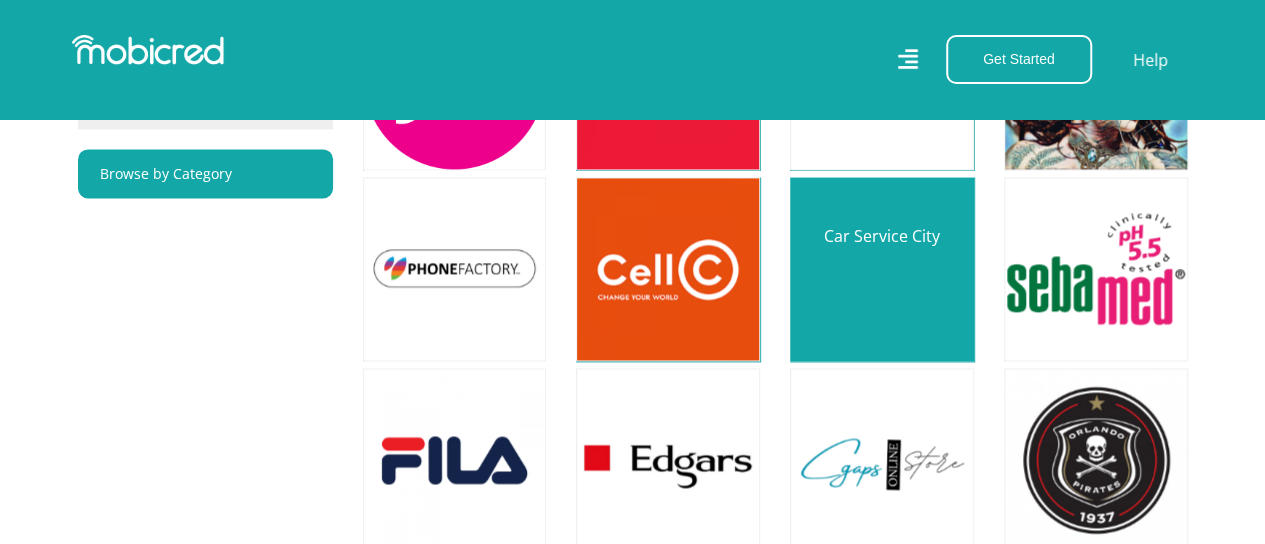 click at bounding box center (882, 269) 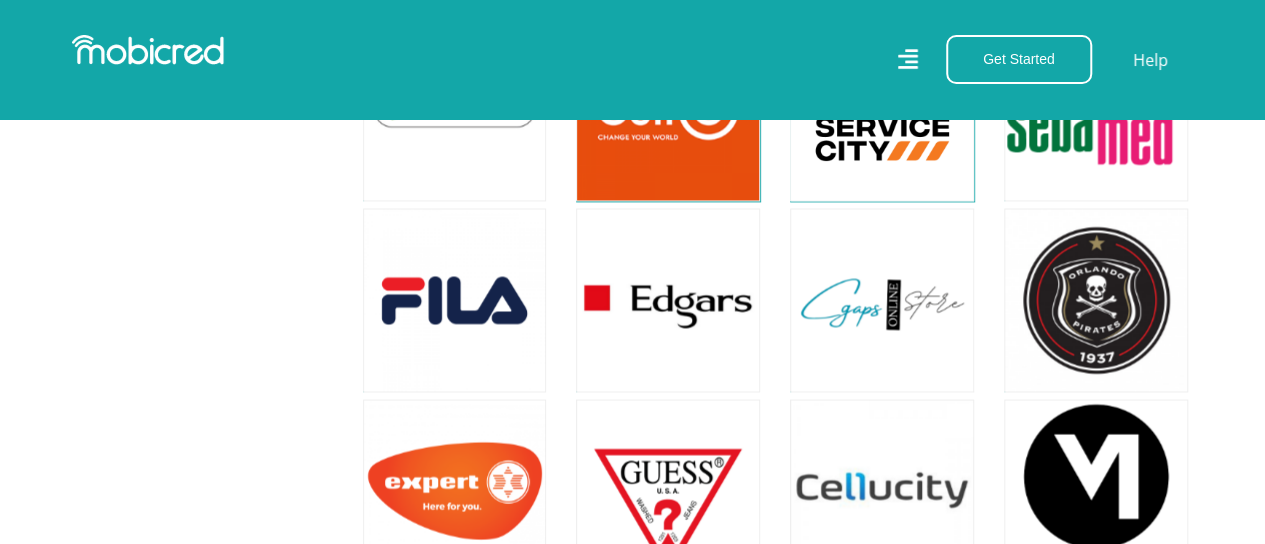 scroll, scrollTop: 1677, scrollLeft: 0, axis: vertical 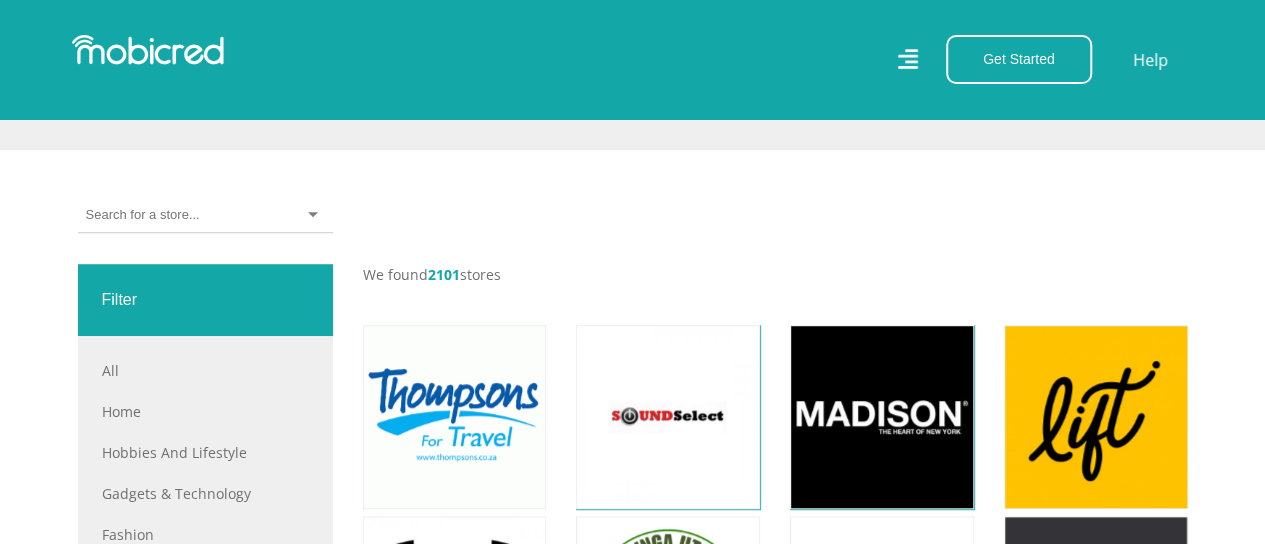 click at bounding box center [142, 215] 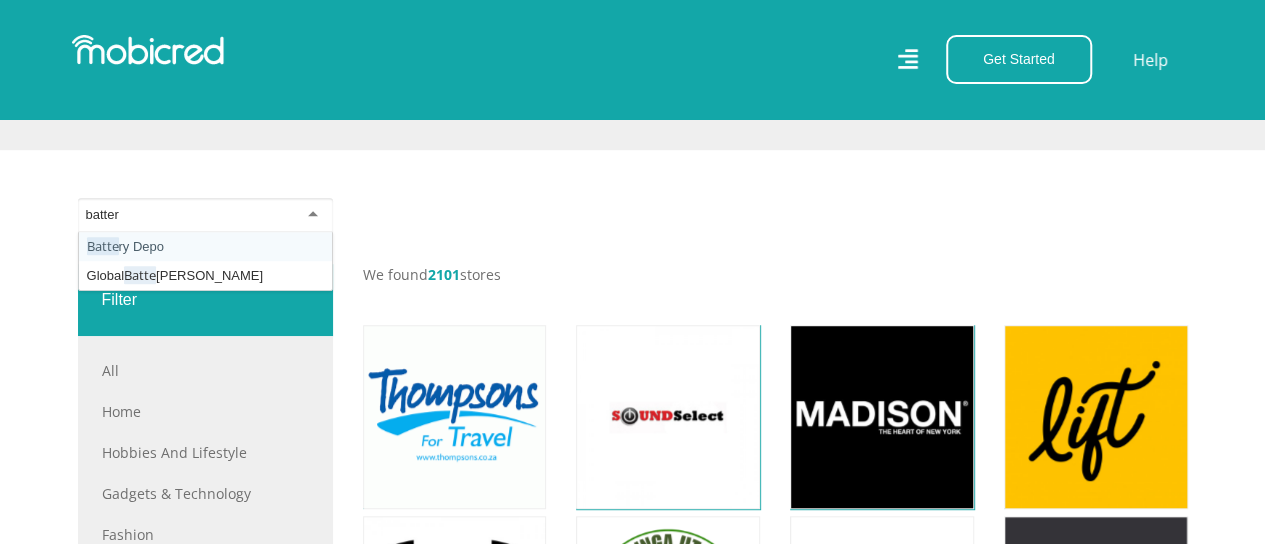 type on "battery" 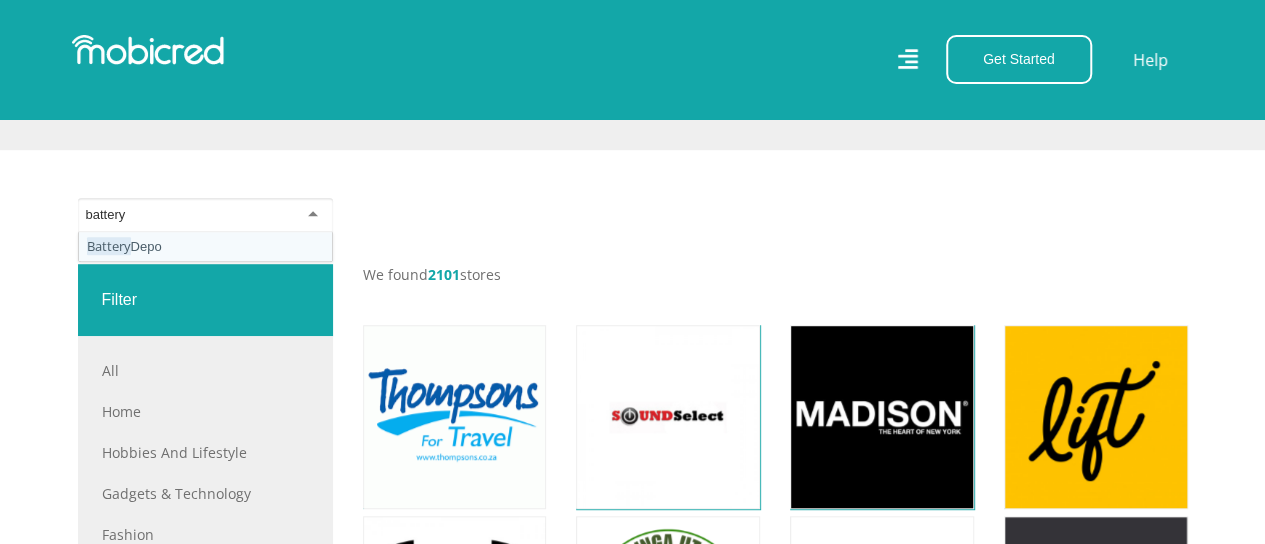 type 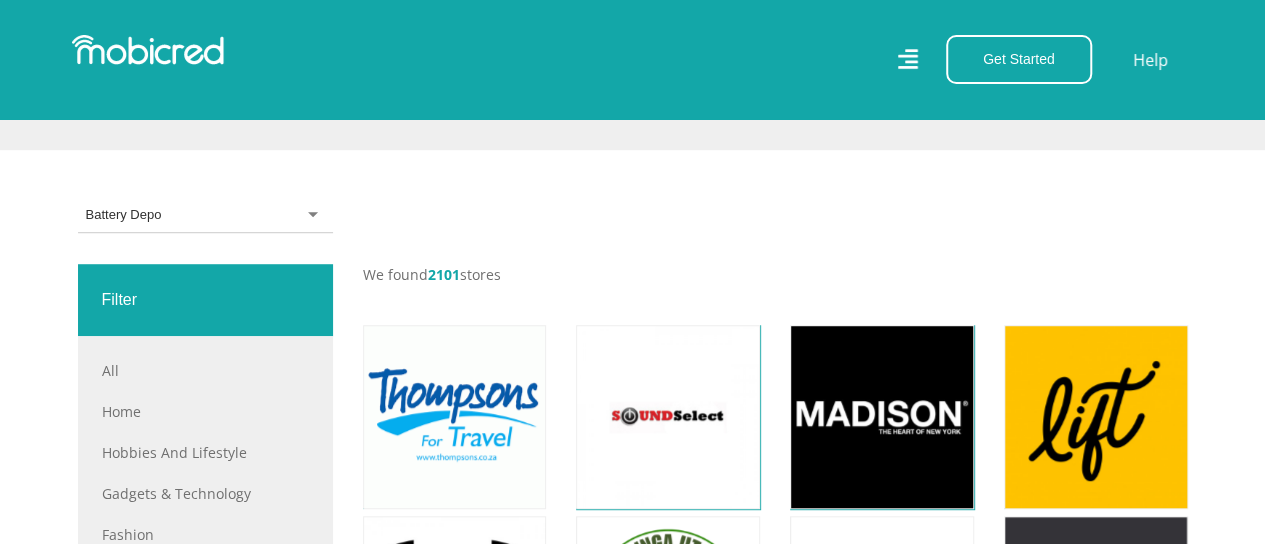 scroll, scrollTop: 0, scrollLeft: 0, axis: both 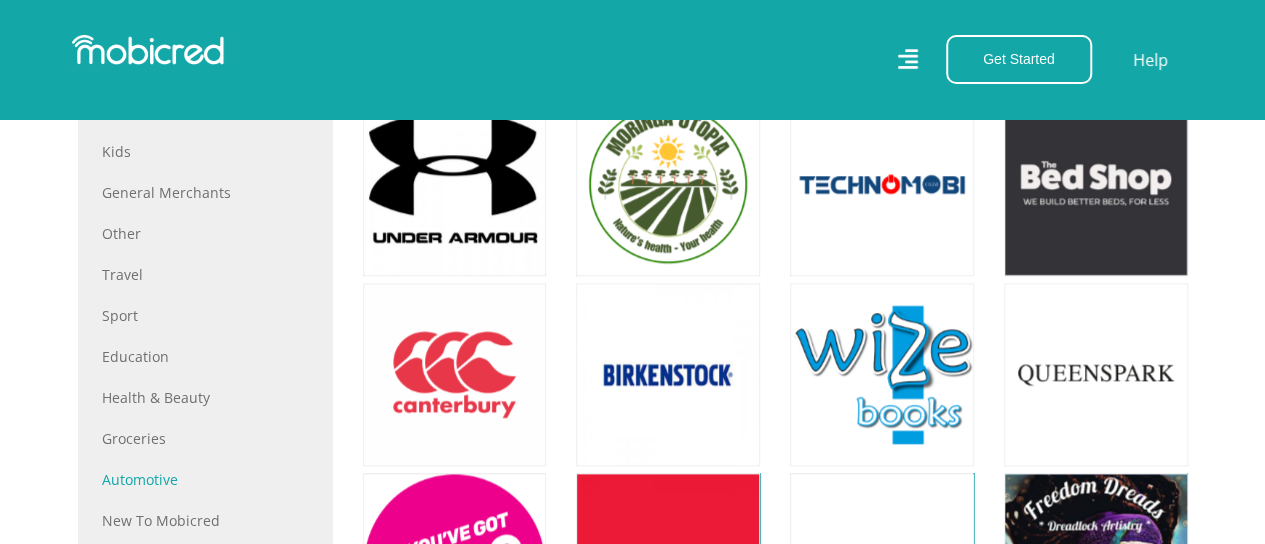 click on "Automotive" at bounding box center [205, 479] 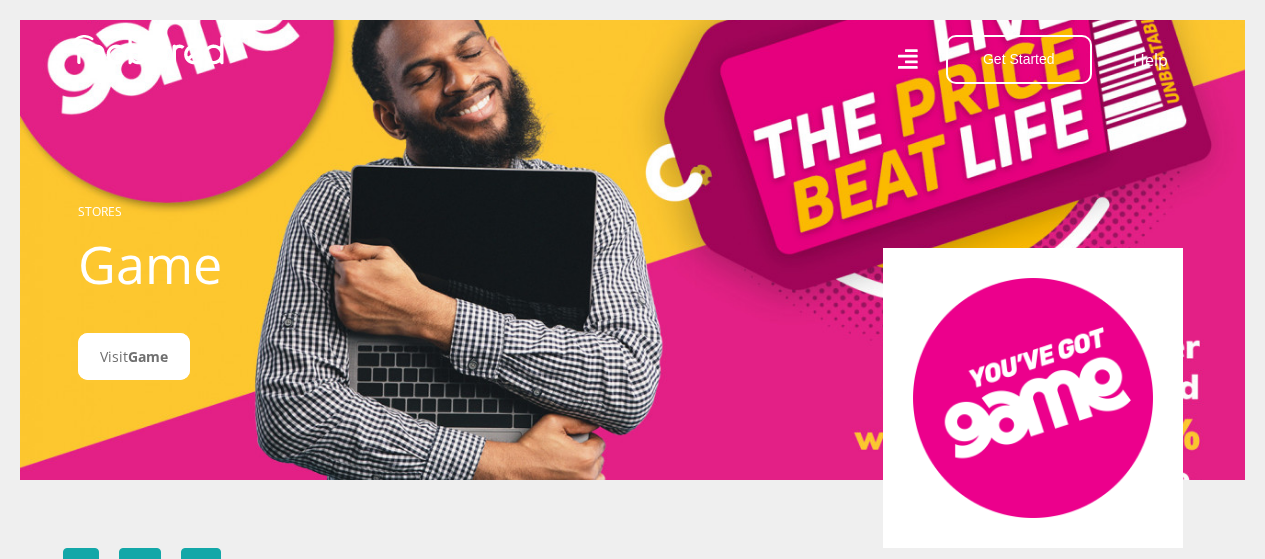 scroll, scrollTop: 0, scrollLeft: 0, axis: both 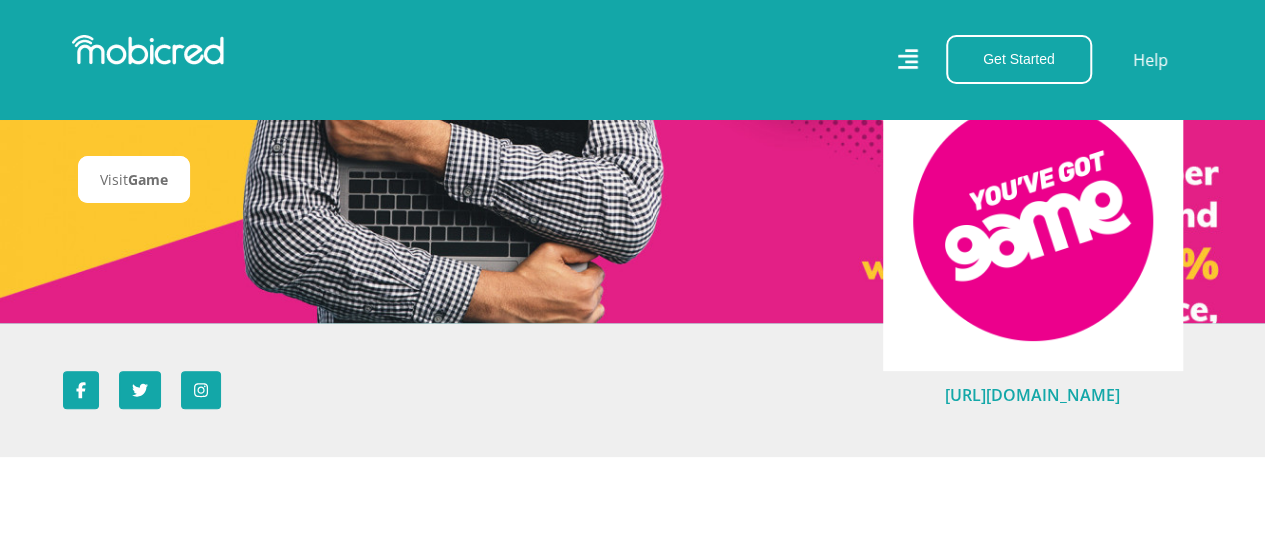 click on "https://www.game.co.za/game-za/en/" at bounding box center [1032, 395] 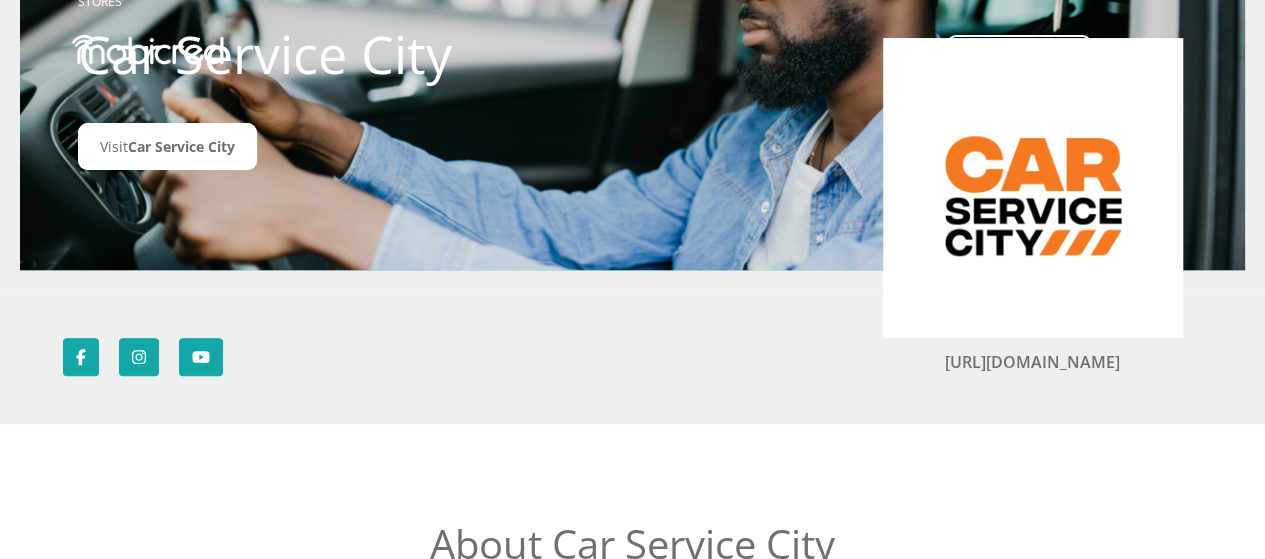 scroll, scrollTop: 210, scrollLeft: 0, axis: vertical 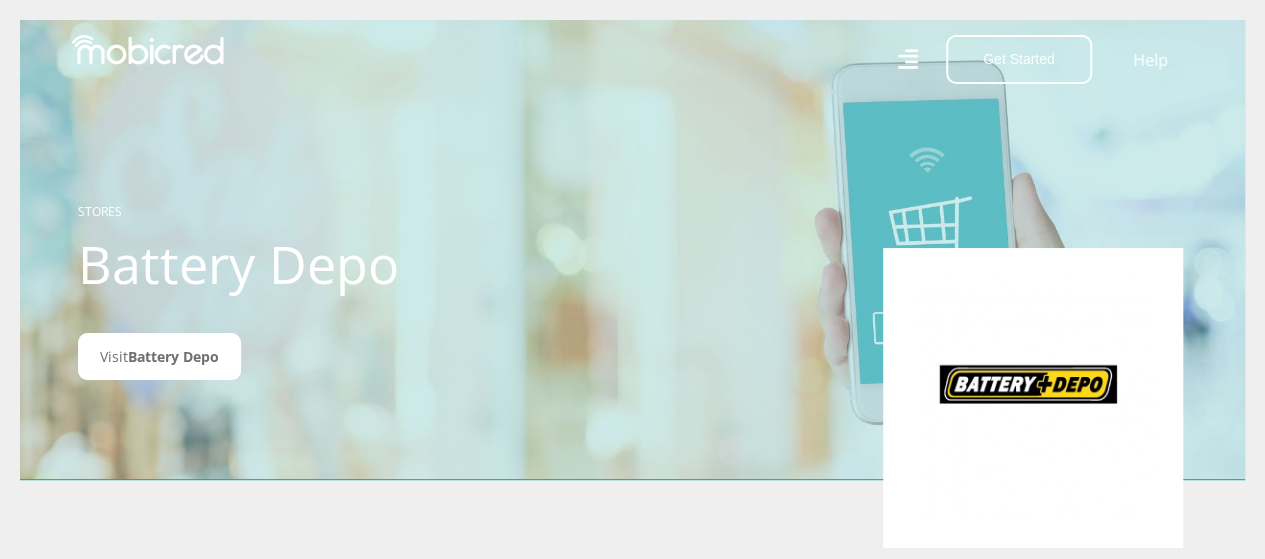 click at bounding box center (1033, 398) 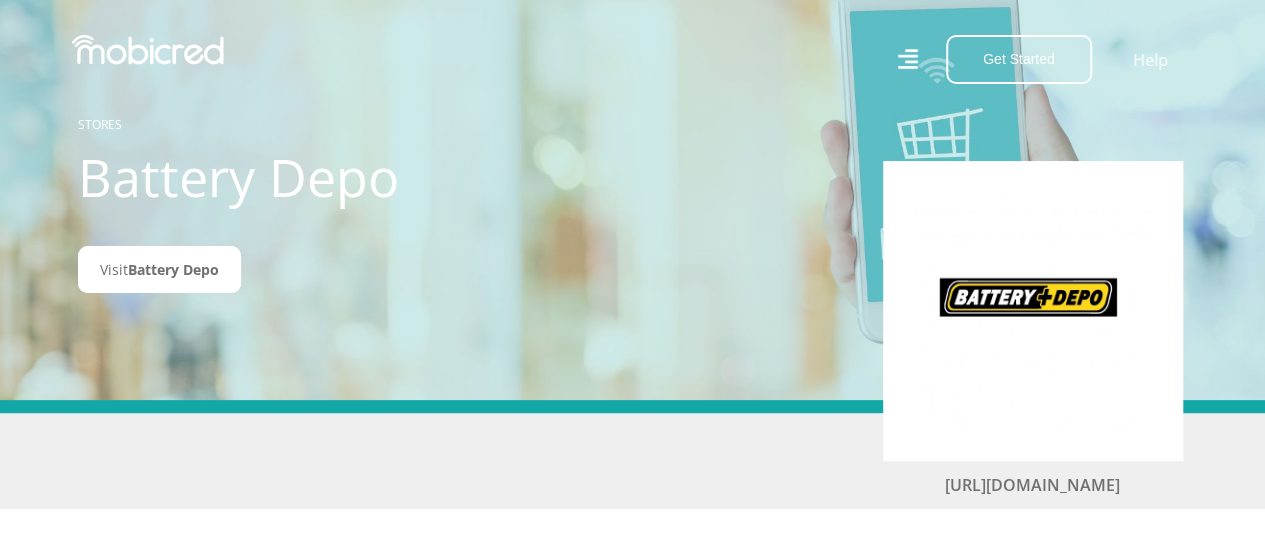 scroll, scrollTop: 81, scrollLeft: 0, axis: vertical 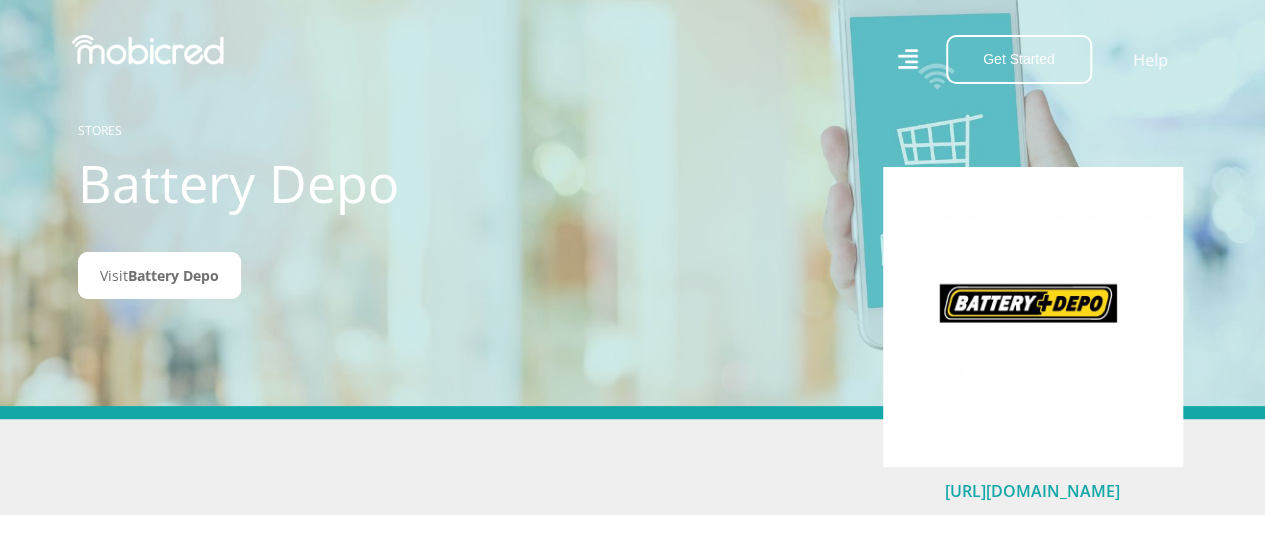 click on "https://www.batterydepo.co.za/" at bounding box center (1032, 491) 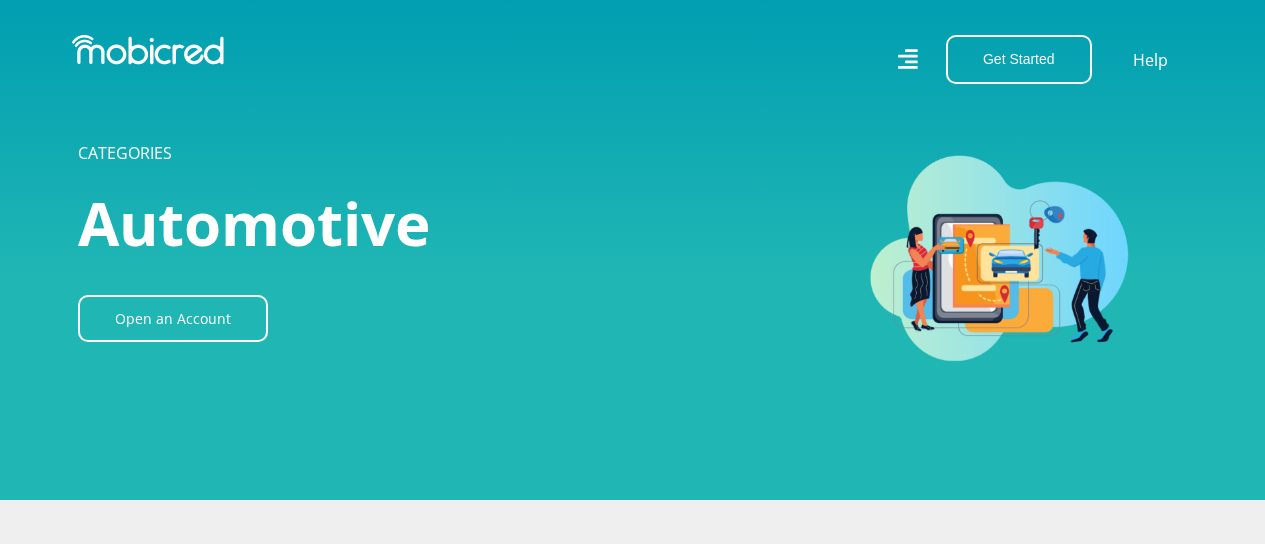 scroll, scrollTop: 0, scrollLeft: 0, axis: both 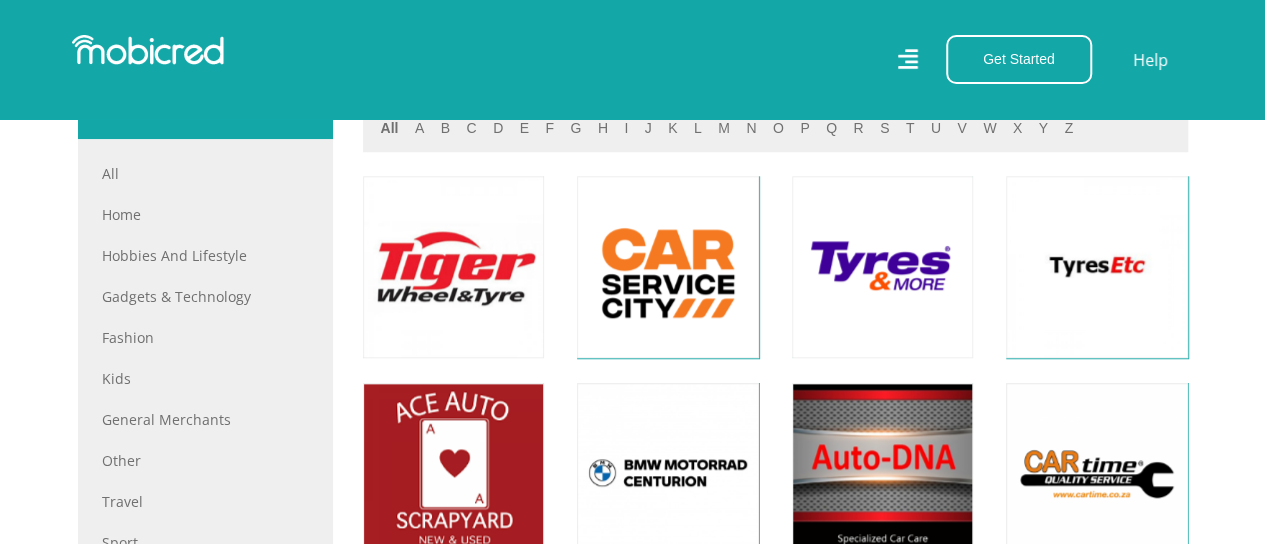 drag, startPoint x: 1279, startPoint y: 37, endPoint x: 1279, endPoint y: 139, distance: 102 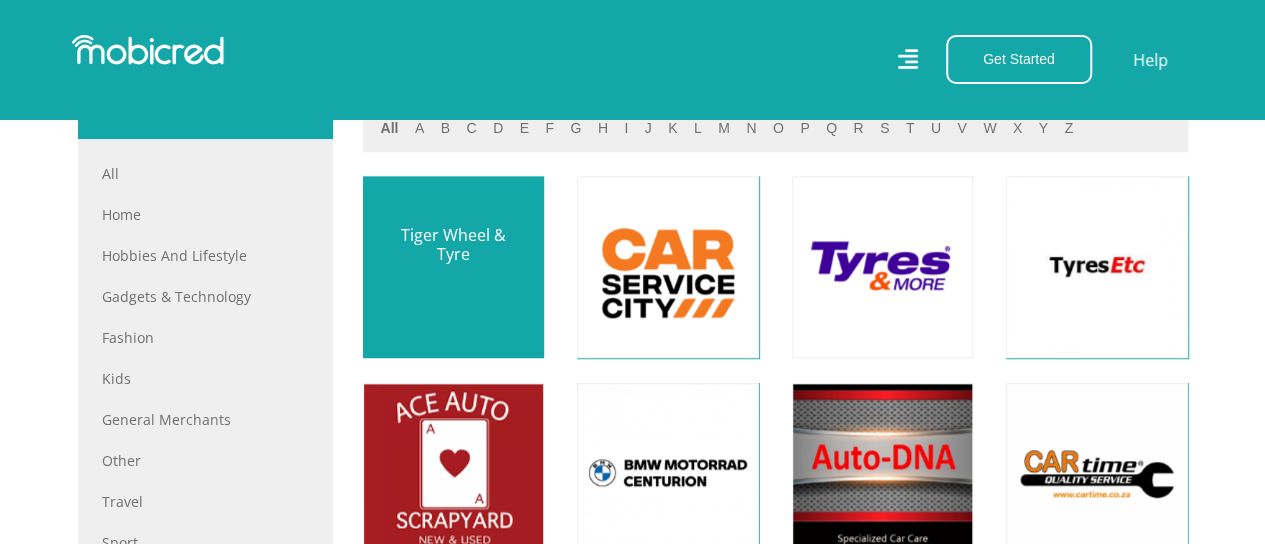 click at bounding box center [453, 266] 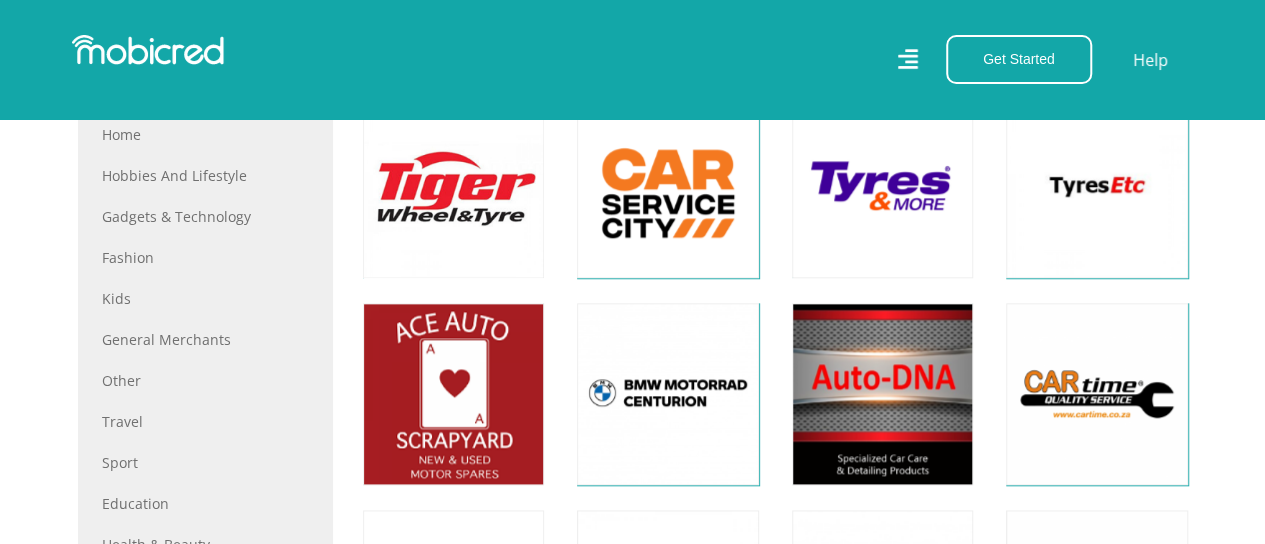 scroll, scrollTop: 1005, scrollLeft: 0, axis: vertical 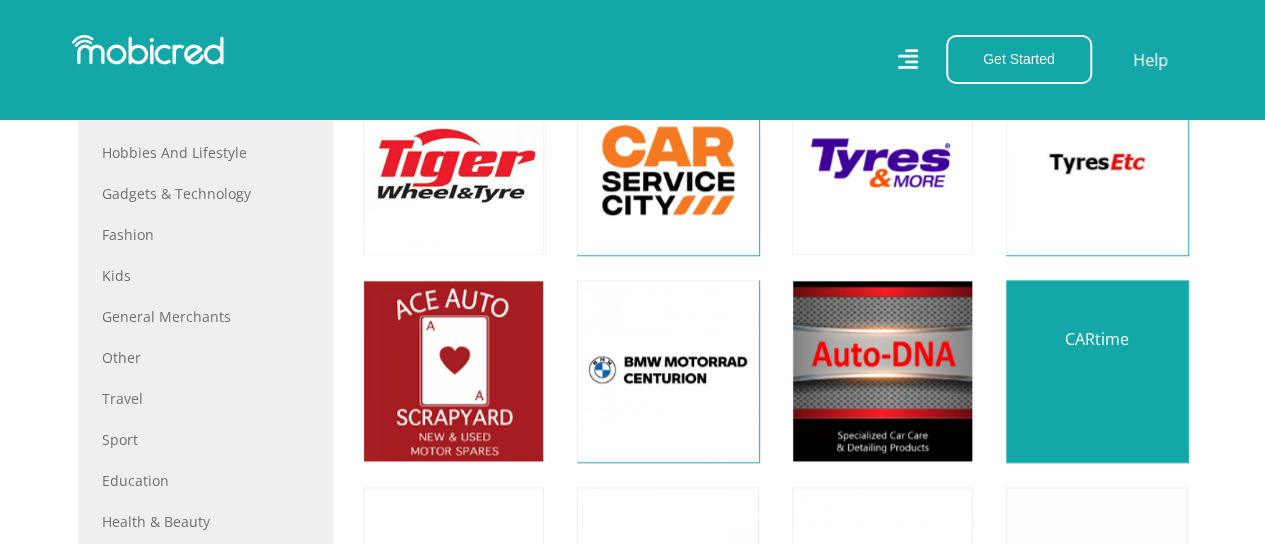 click at bounding box center [1096, 370] 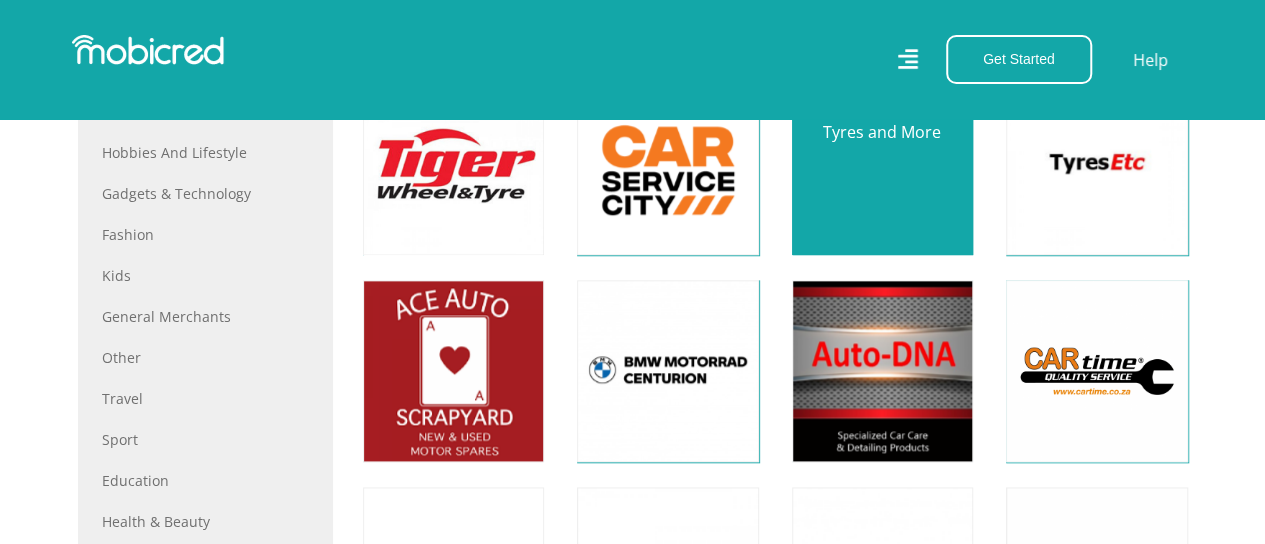 click at bounding box center (882, 163) 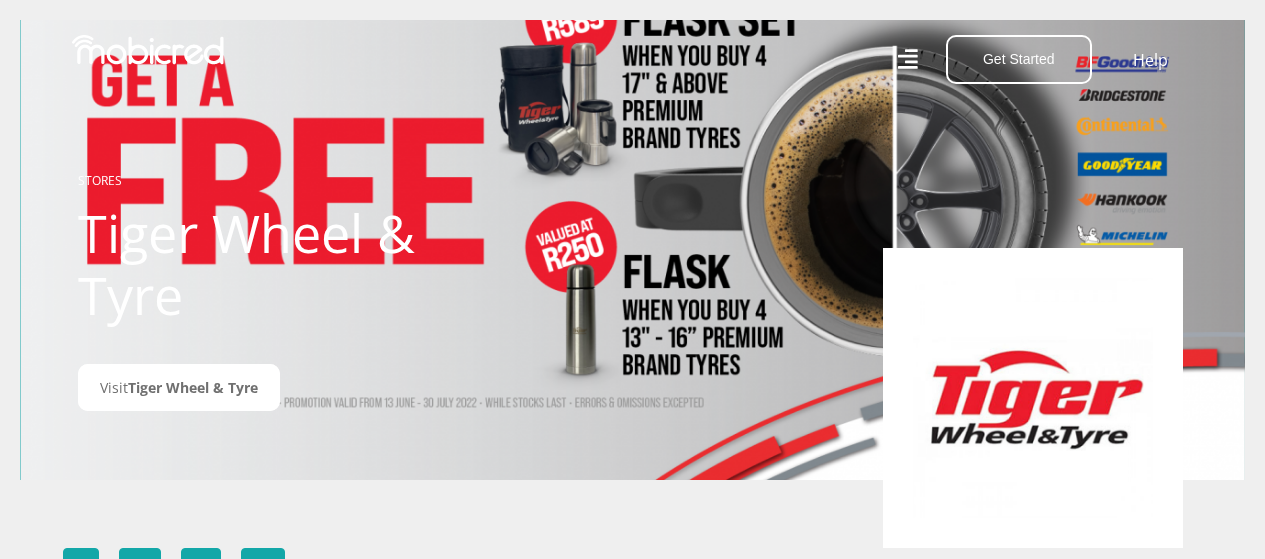 scroll, scrollTop: 0, scrollLeft: 0, axis: both 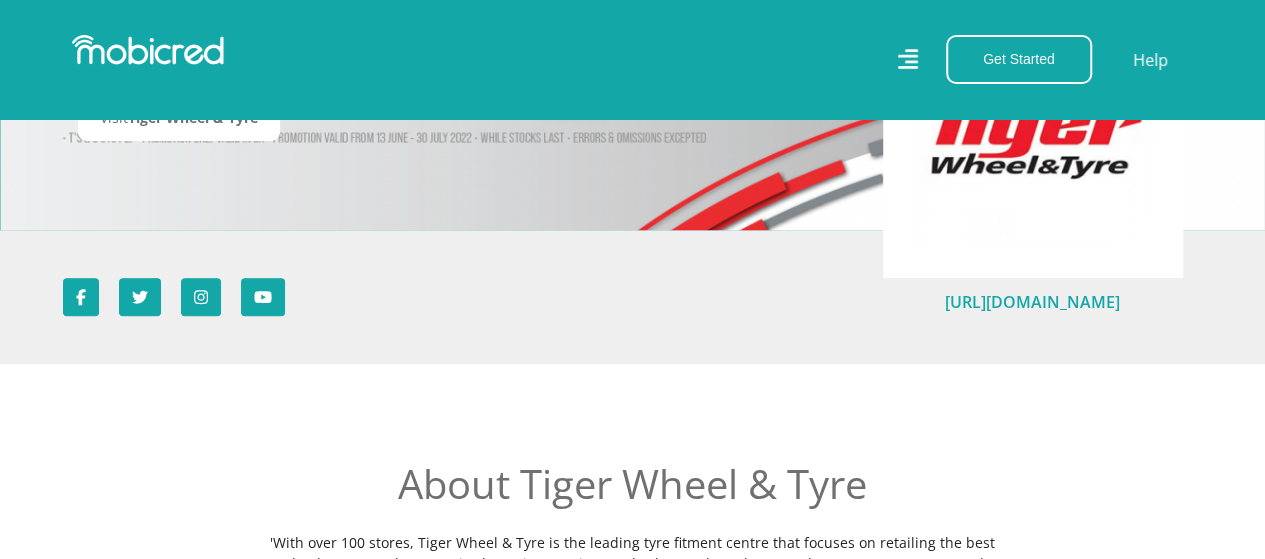 click on "[URL][DOMAIN_NAME]" at bounding box center (1032, 302) 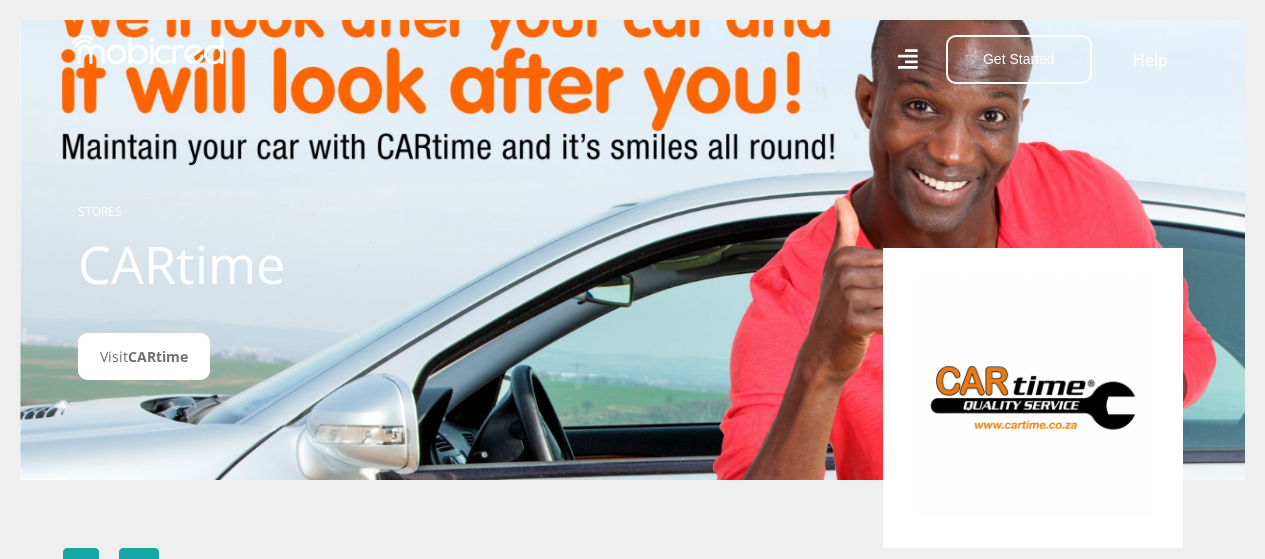 scroll, scrollTop: 0, scrollLeft: 0, axis: both 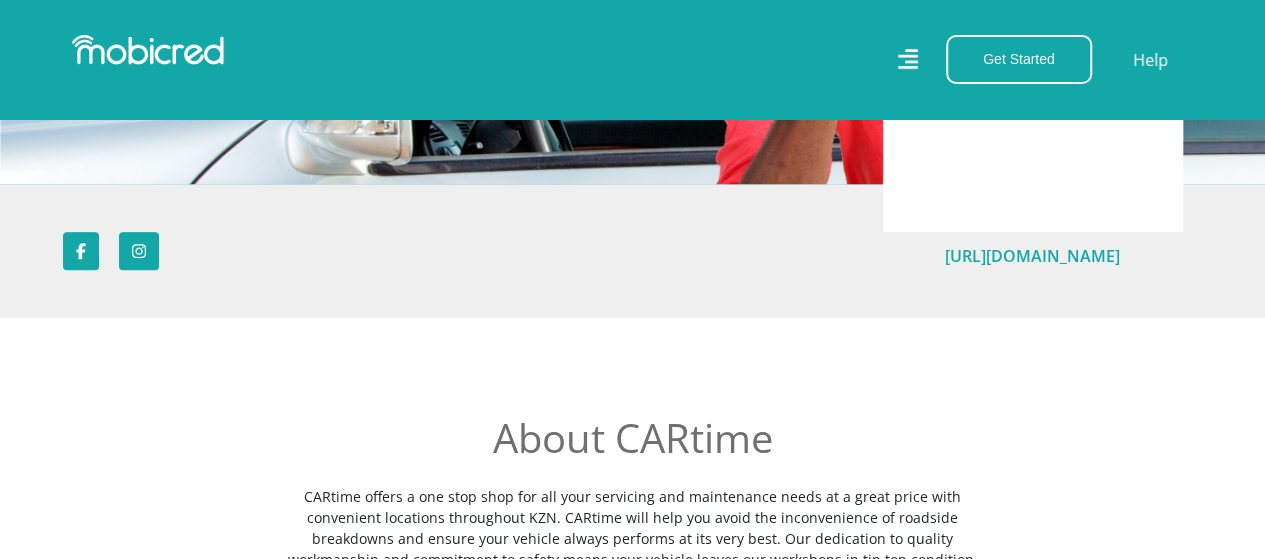 click on "https://www.cartime.co.za" at bounding box center [1032, 256] 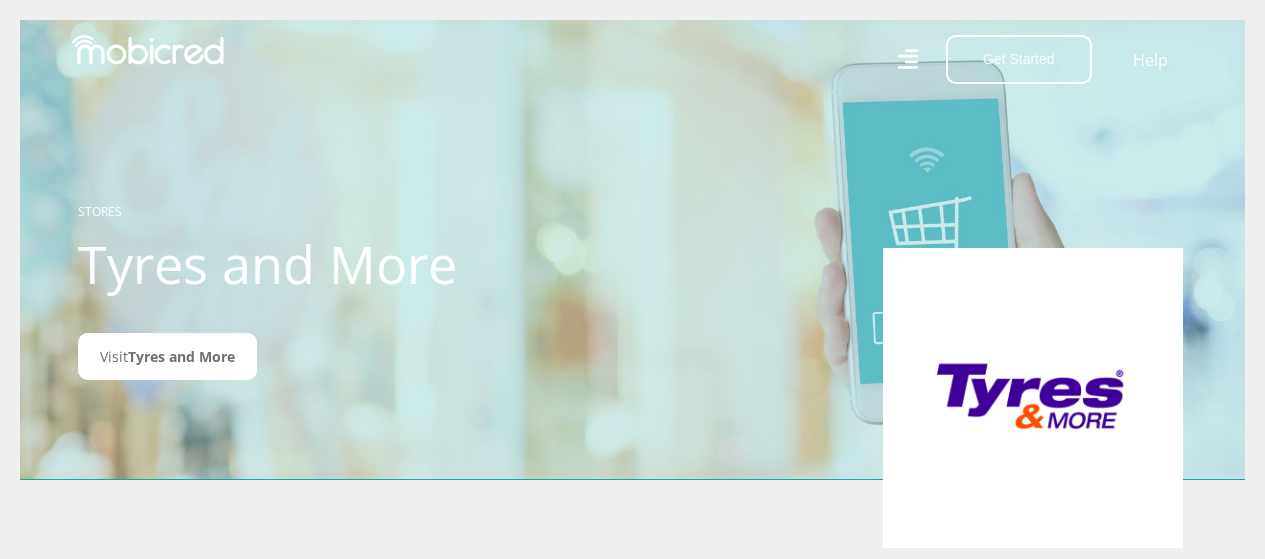scroll, scrollTop: 0, scrollLeft: 0, axis: both 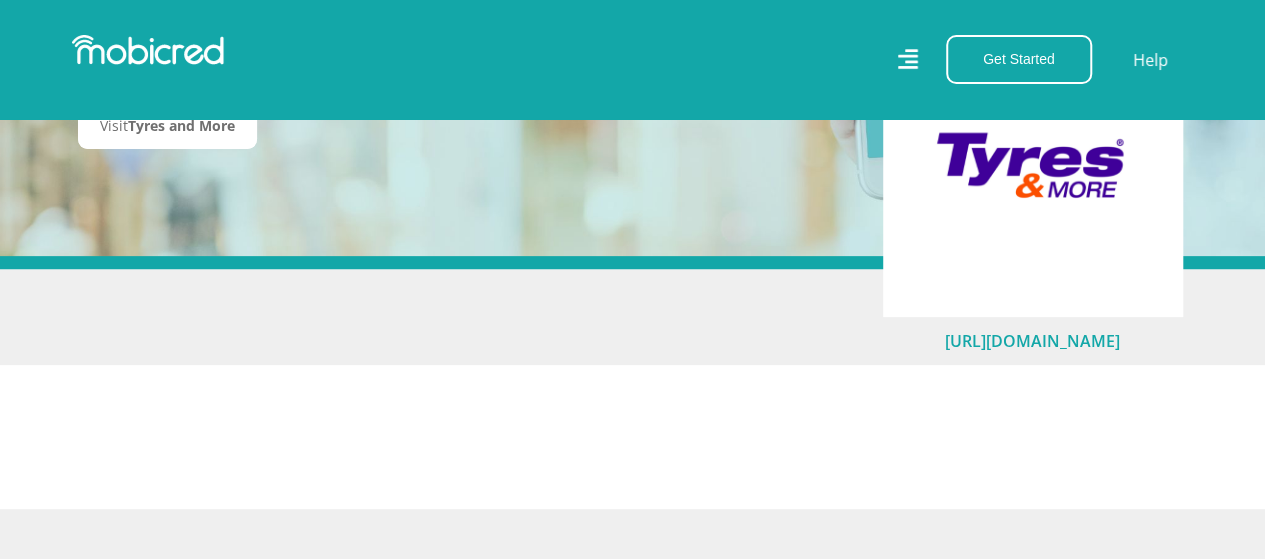 click on "[URL][DOMAIN_NAME]" at bounding box center (1032, 341) 